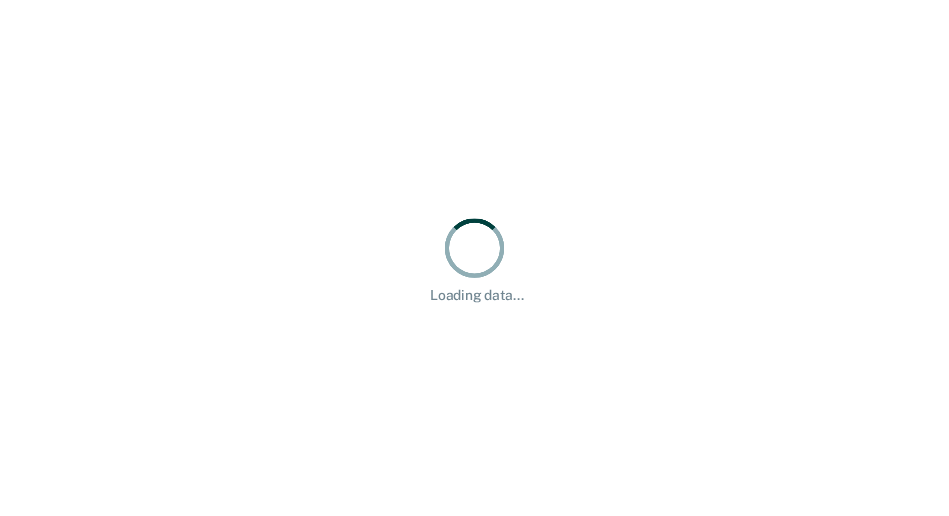 scroll, scrollTop: 0, scrollLeft: 0, axis: both 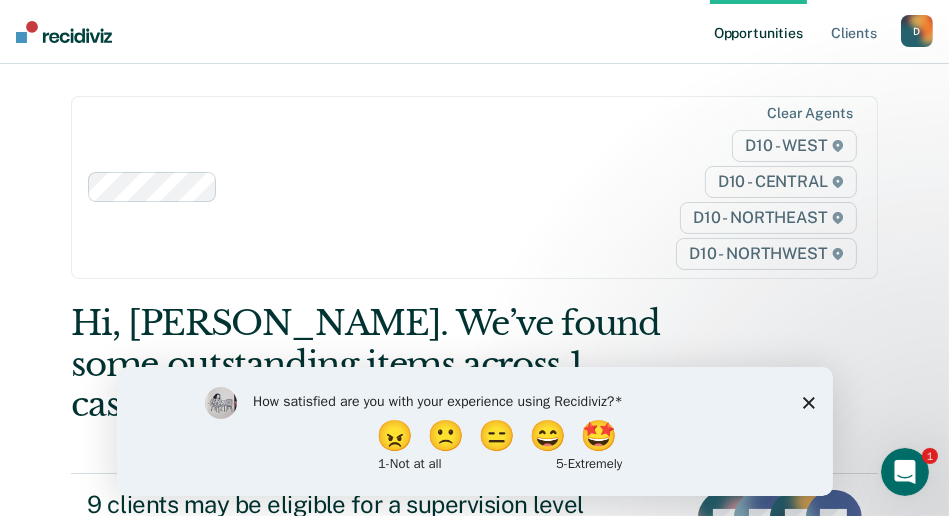 click on "How satisfied are you with your experience using Recidiviz? 😠 🙁 😑 😄 🤩 1  -  Not at all 5  -  Extremely" at bounding box center [474, 430] 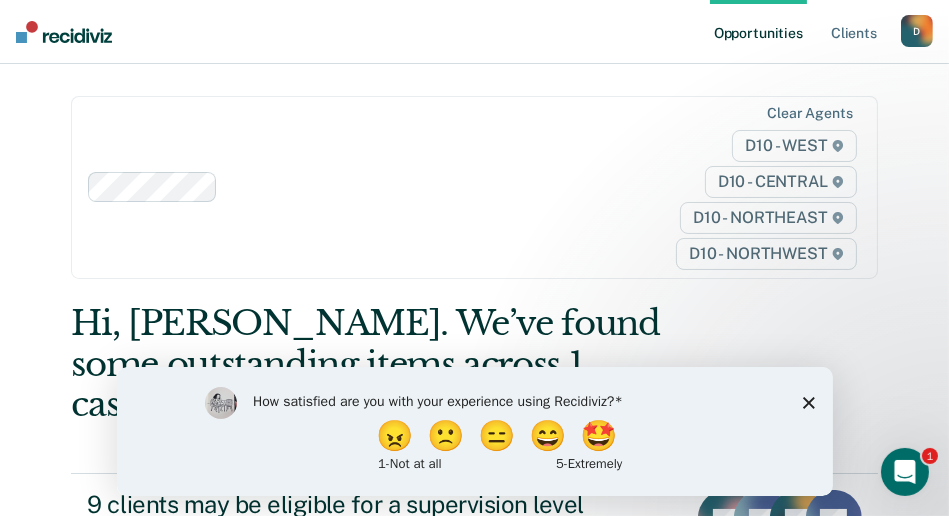 click 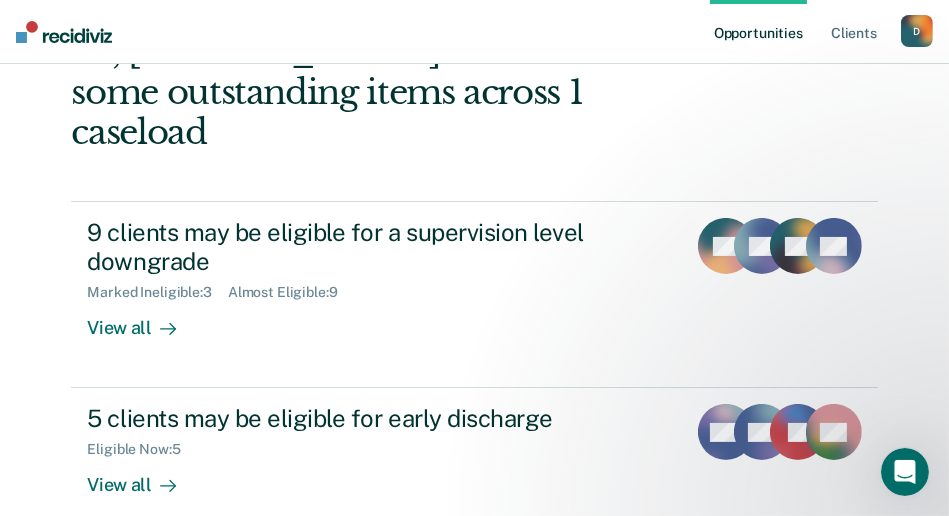 scroll, scrollTop: 300, scrollLeft: 0, axis: vertical 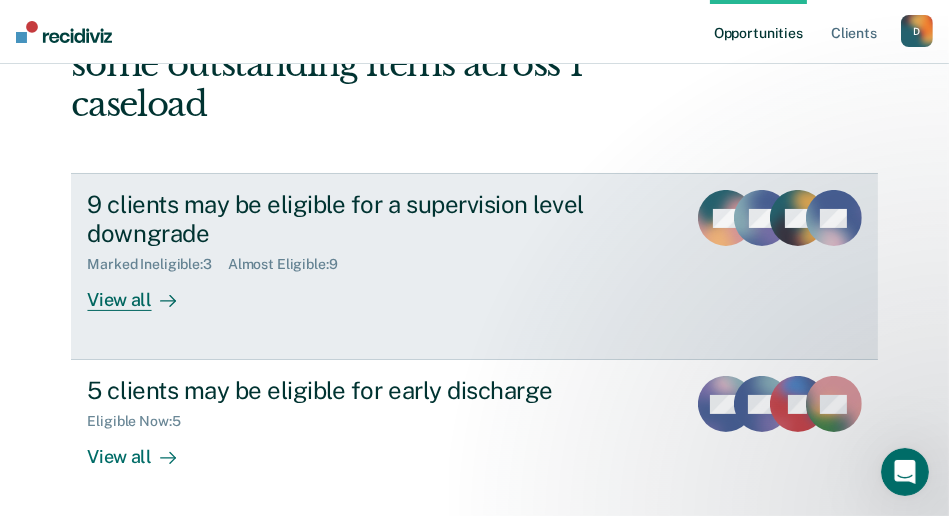 click on "View all" at bounding box center (143, 292) 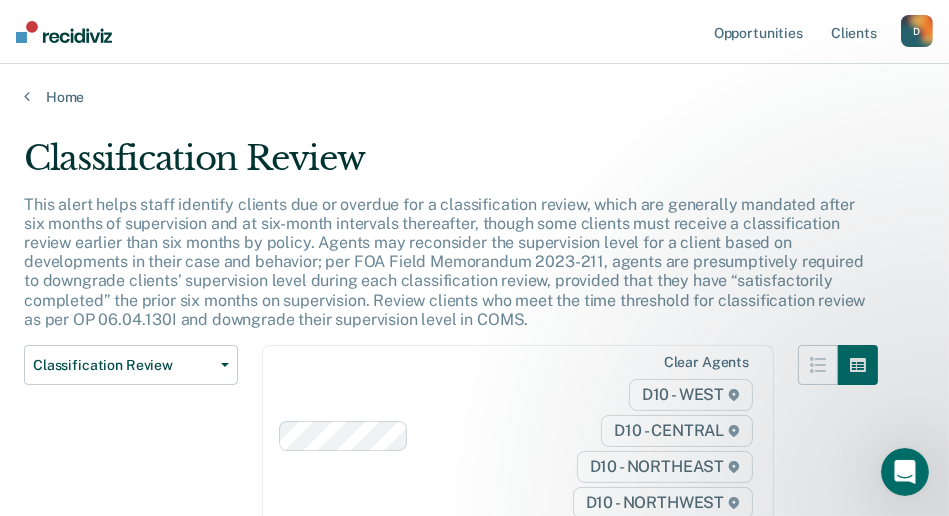 scroll, scrollTop: 0, scrollLeft: 0, axis: both 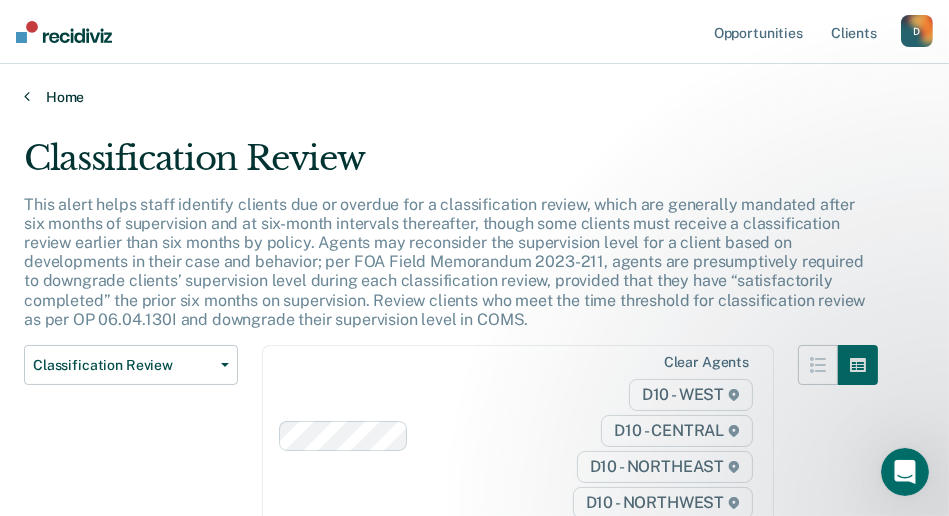 click on "Home" at bounding box center [474, 97] 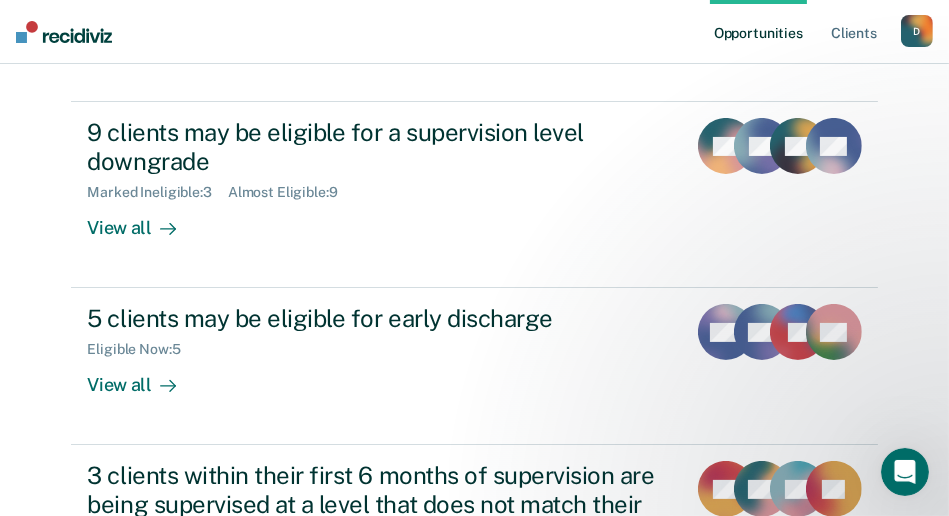 scroll, scrollTop: 400, scrollLeft: 0, axis: vertical 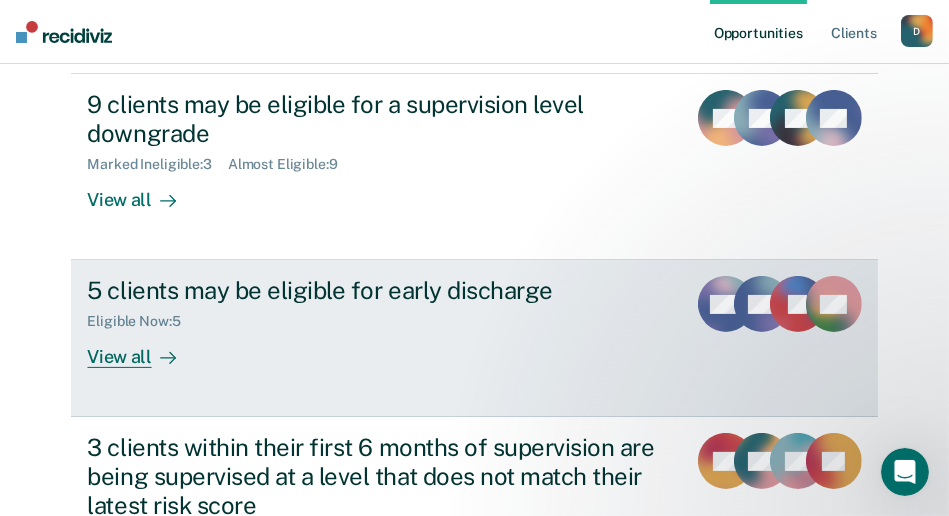 click on "View all" at bounding box center [143, 349] 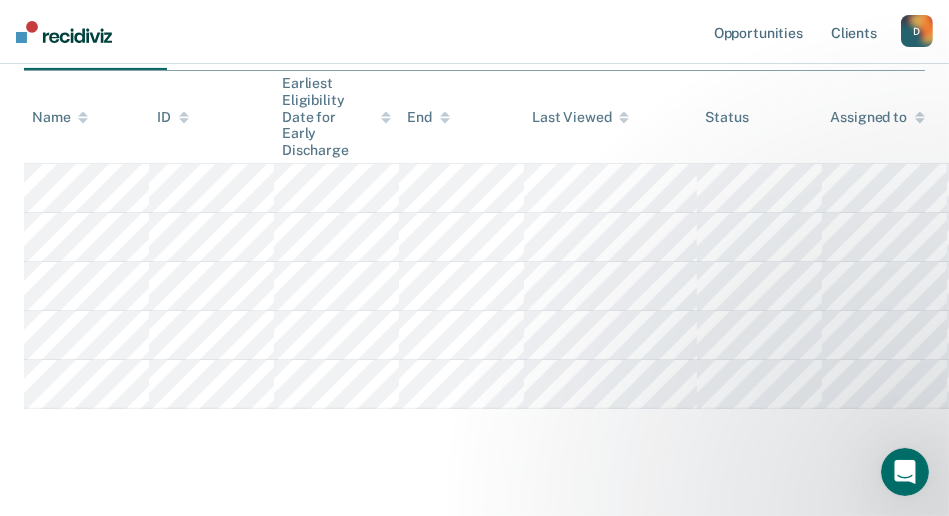scroll, scrollTop: 500, scrollLeft: 0, axis: vertical 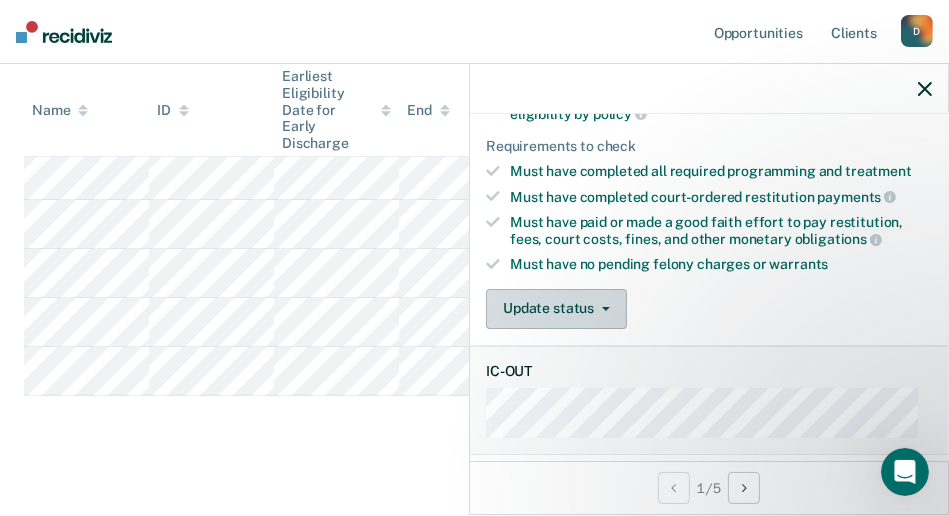 click on "Update status" at bounding box center (556, 309) 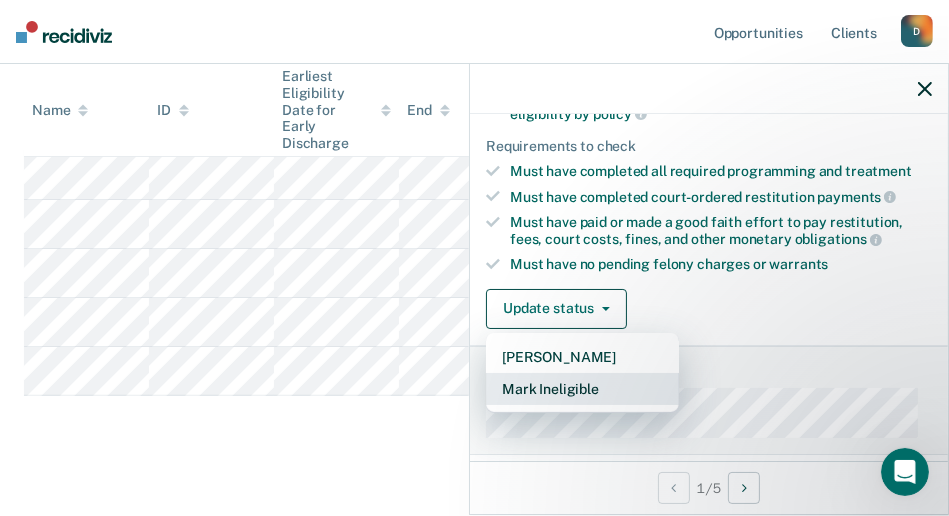 click on "Mark Ineligible" at bounding box center [582, 389] 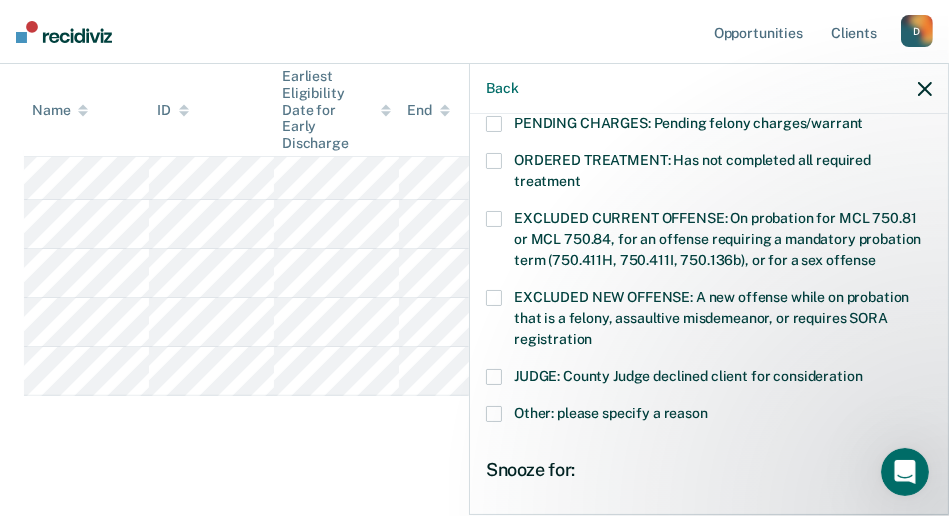scroll, scrollTop: 700, scrollLeft: 0, axis: vertical 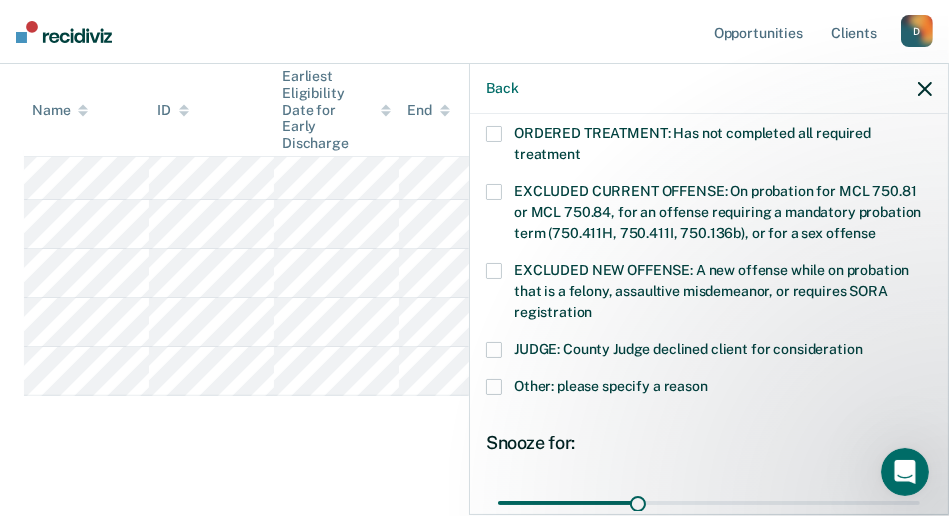 click at bounding box center [494, 350] 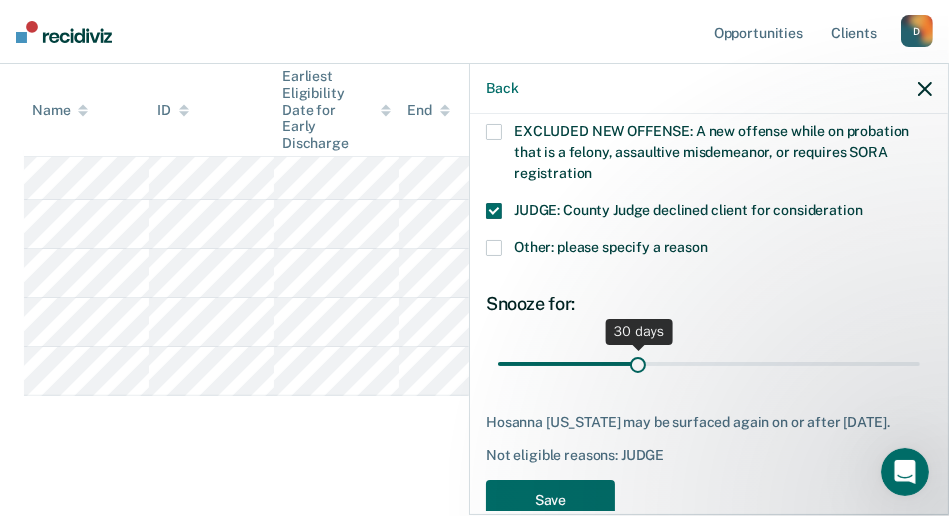 scroll, scrollTop: 876, scrollLeft: 0, axis: vertical 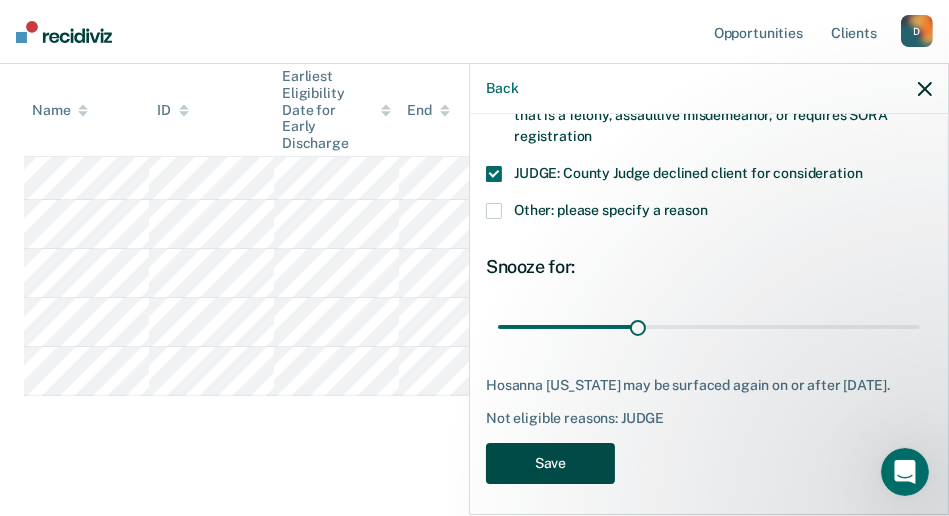 click on "Save" at bounding box center (550, 463) 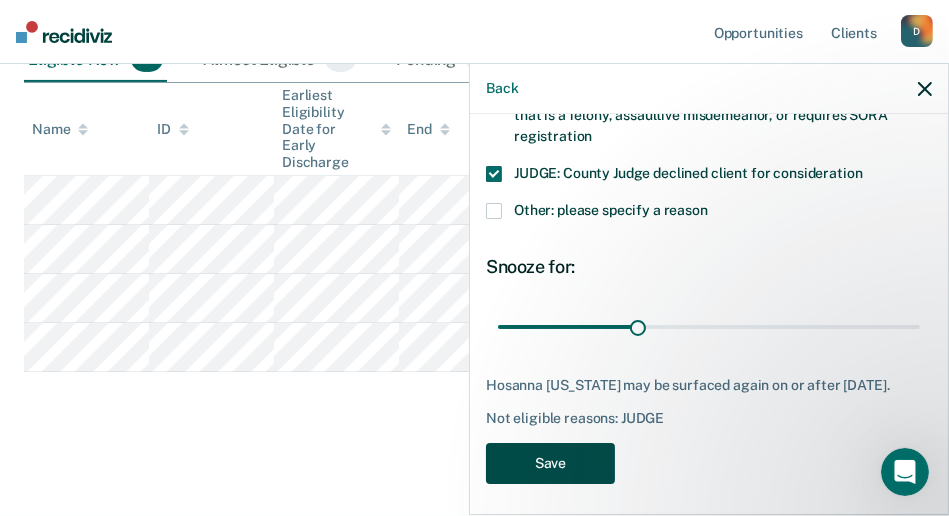 scroll, scrollTop: 454, scrollLeft: 0, axis: vertical 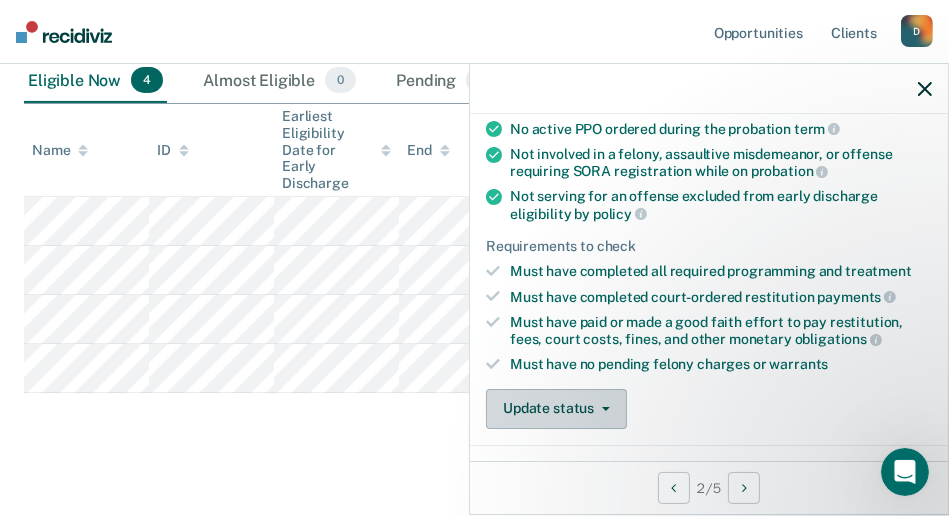 click on "Update status" at bounding box center [556, 409] 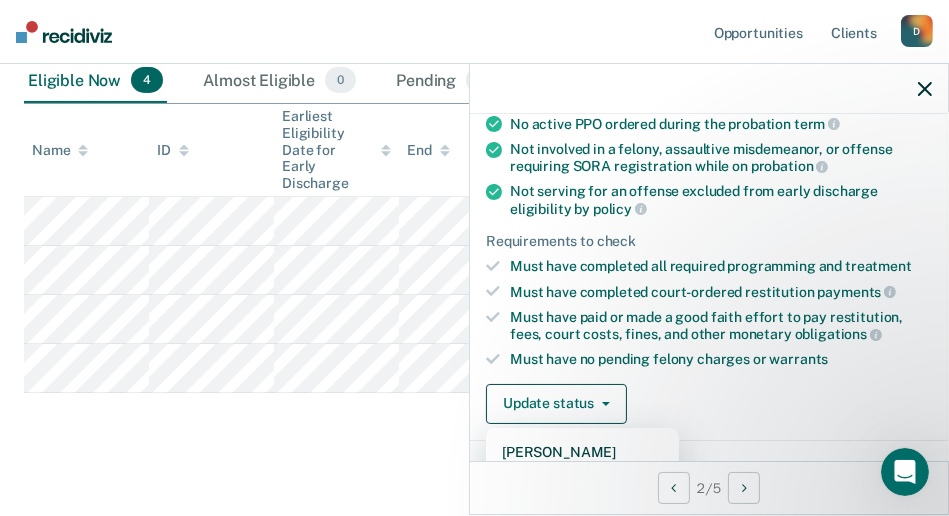 scroll, scrollTop: 405, scrollLeft: 0, axis: vertical 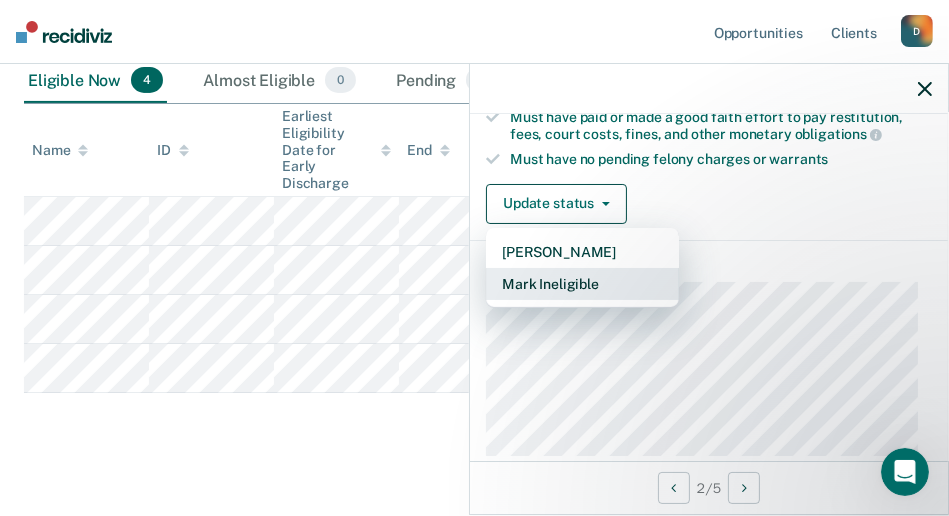 click on "Mark Ineligible" at bounding box center [582, 284] 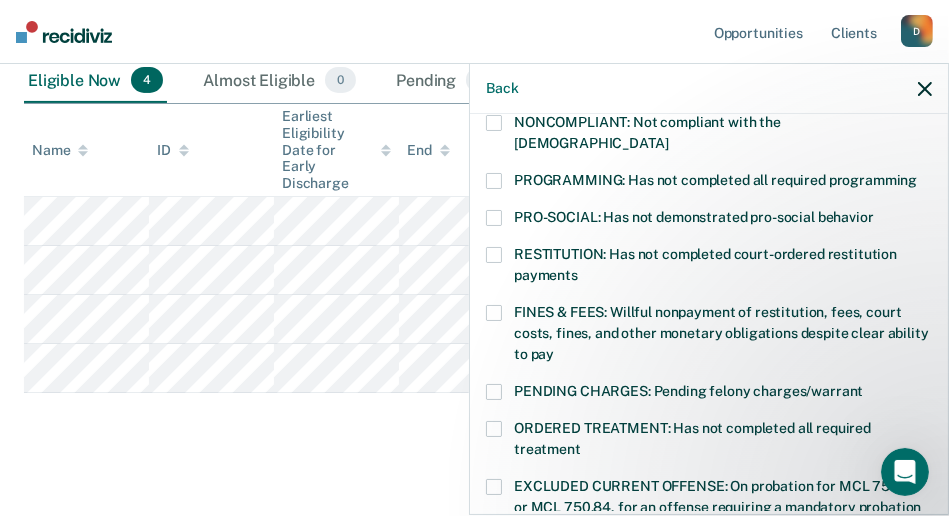 click at bounding box center [494, 181] 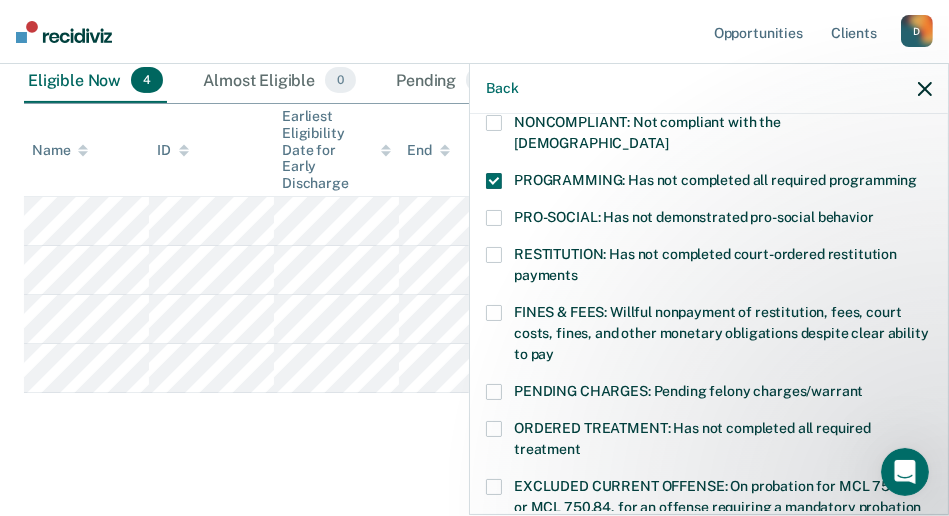 click at bounding box center [494, 313] 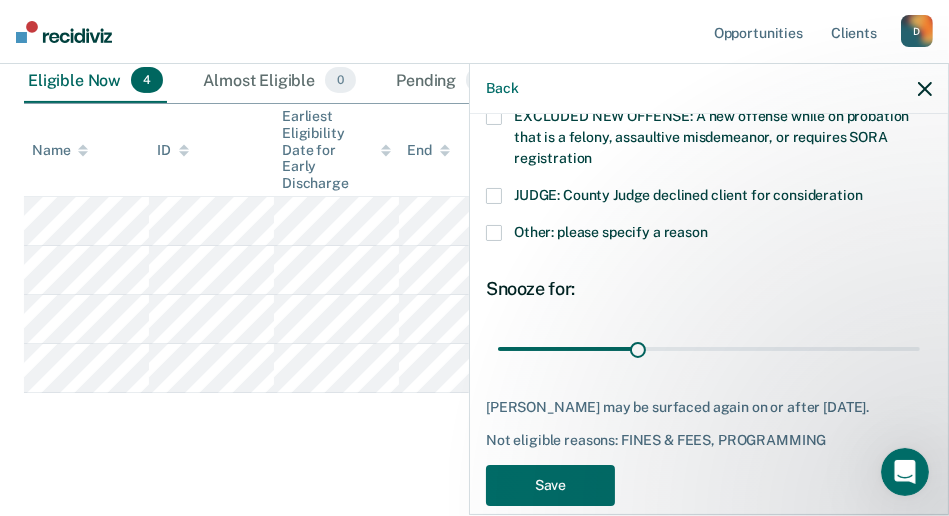 scroll, scrollTop: 859, scrollLeft: 0, axis: vertical 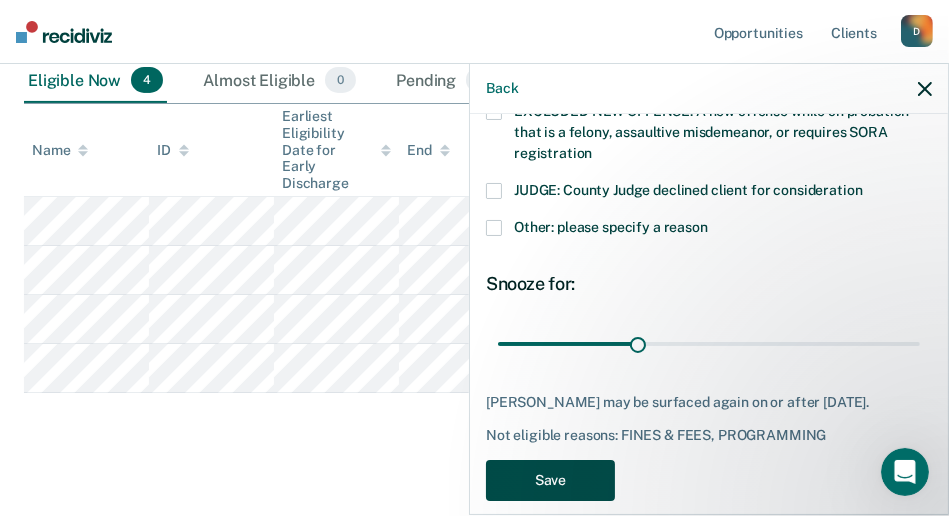 click on "Save" at bounding box center (550, 480) 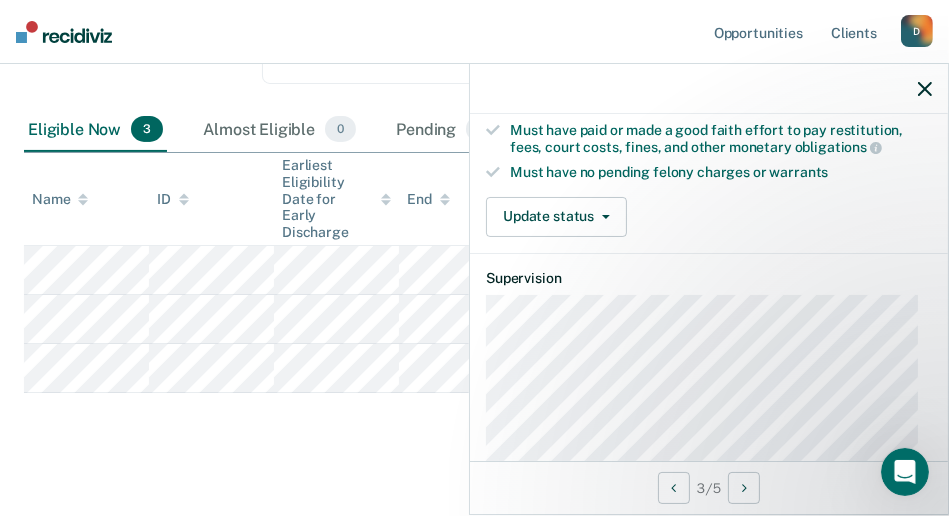scroll, scrollTop: 400, scrollLeft: 0, axis: vertical 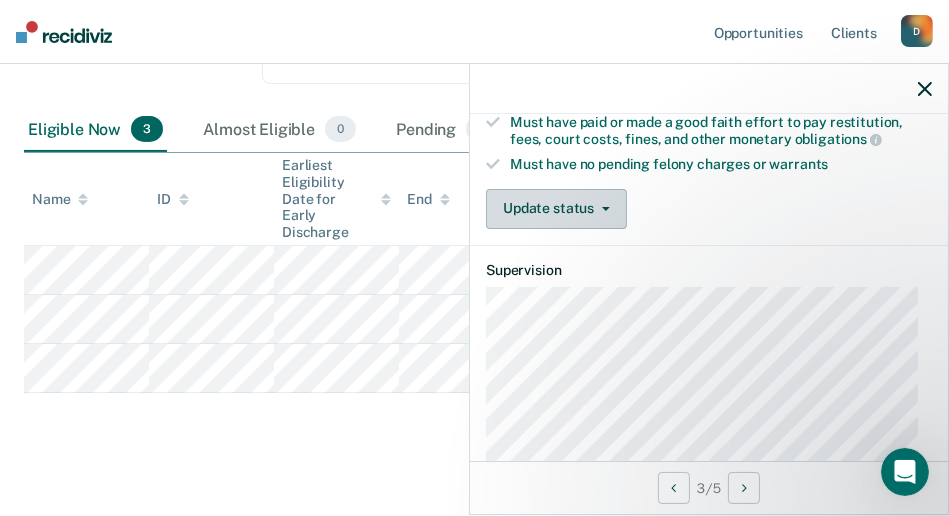 click on "Update status" at bounding box center (556, 209) 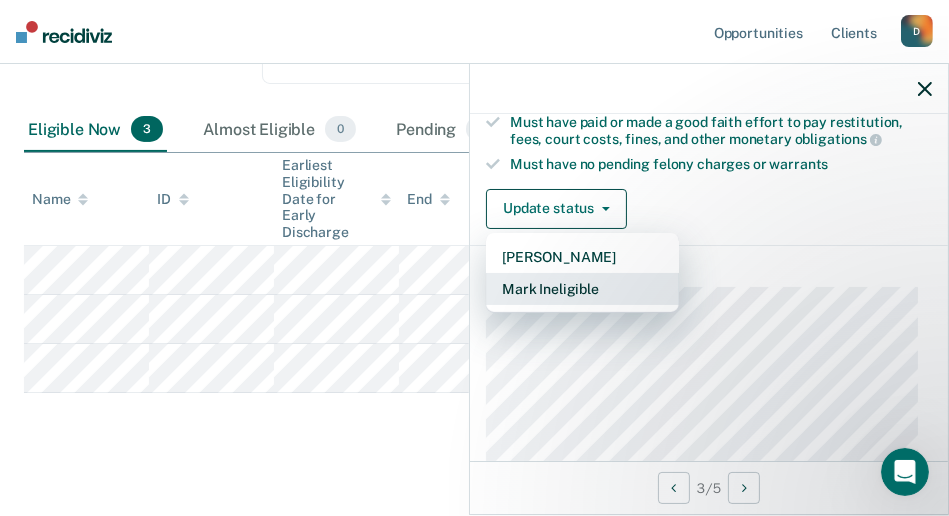 click on "Mark Ineligible" at bounding box center (582, 289) 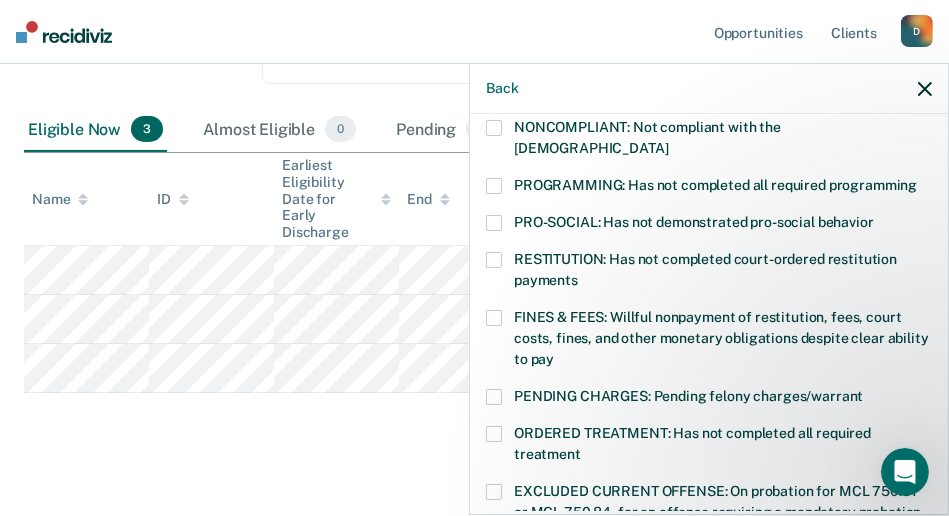 click at bounding box center [494, 186] 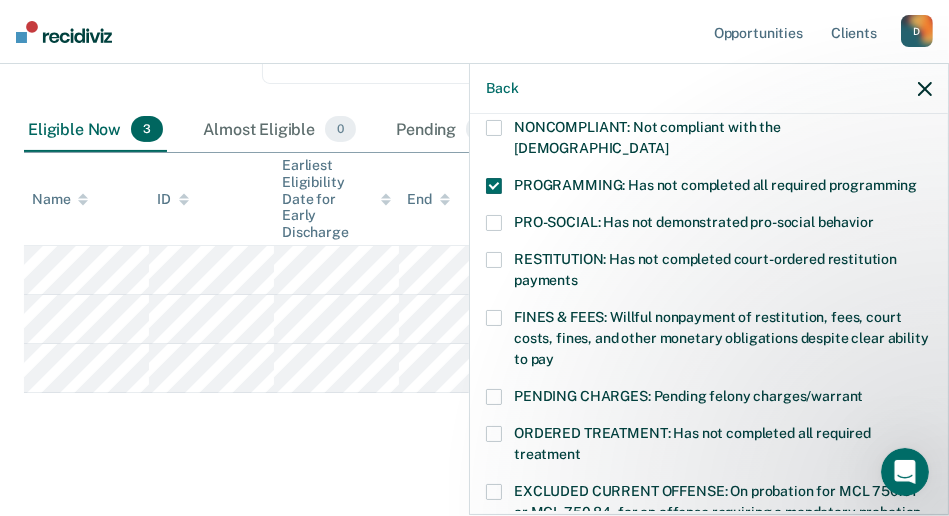 click on "FINES & FEES: Willful nonpayment of restitution, fees, court costs, fines, and other monetary obligations despite clear ability to pay" at bounding box center (709, 341) 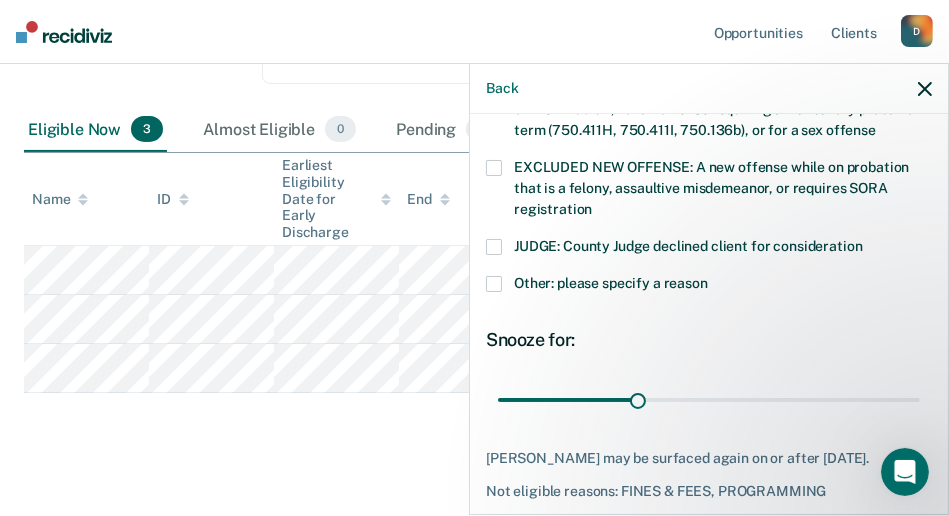 scroll, scrollTop: 859, scrollLeft: 0, axis: vertical 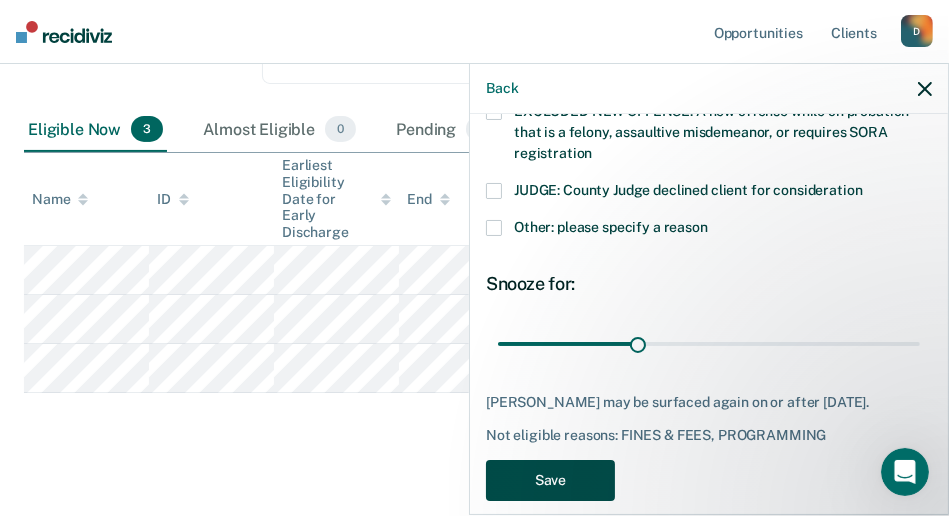 click on "Save" at bounding box center (550, 480) 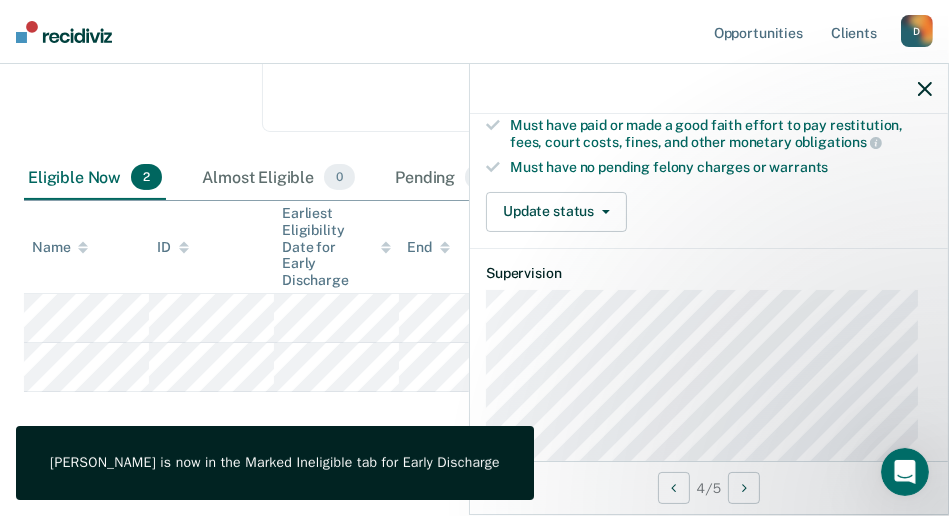 scroll, scrollTop: 402, scrollLeft: 0, axis: vertical 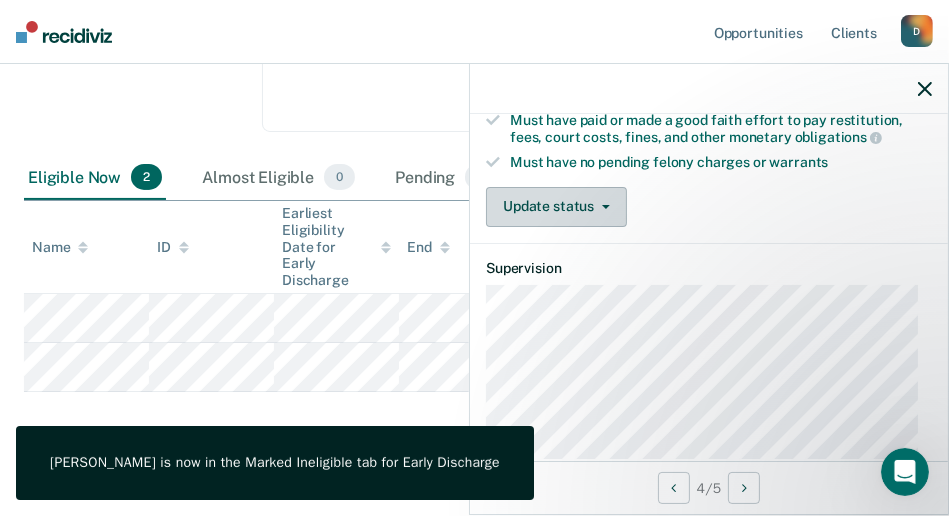 click at bounding box center (602, 207) 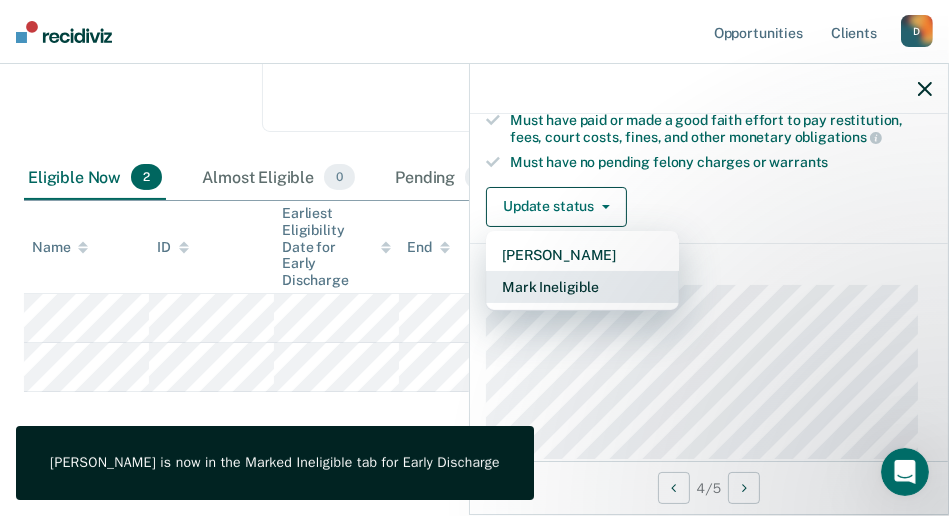 click on "Mark Ineligible" at bounding box center [582, 287] 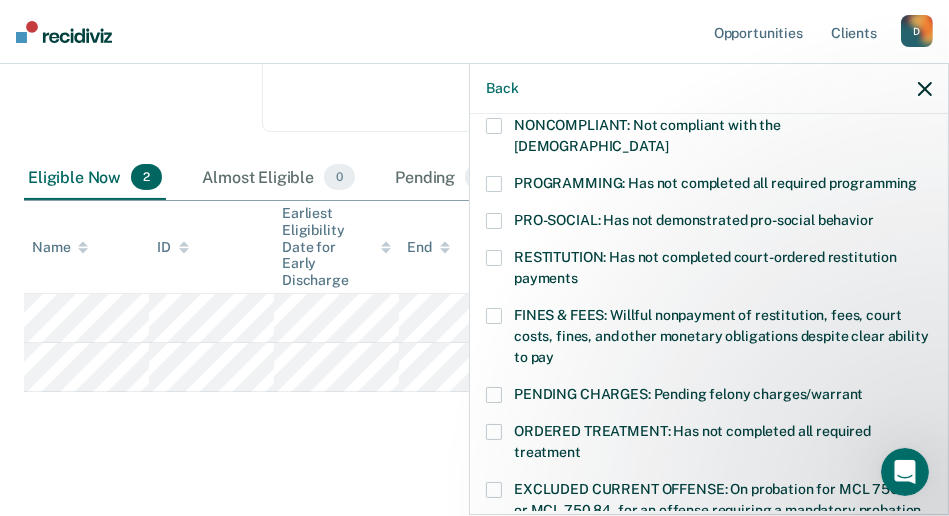 click at bounding box center [494, 258] 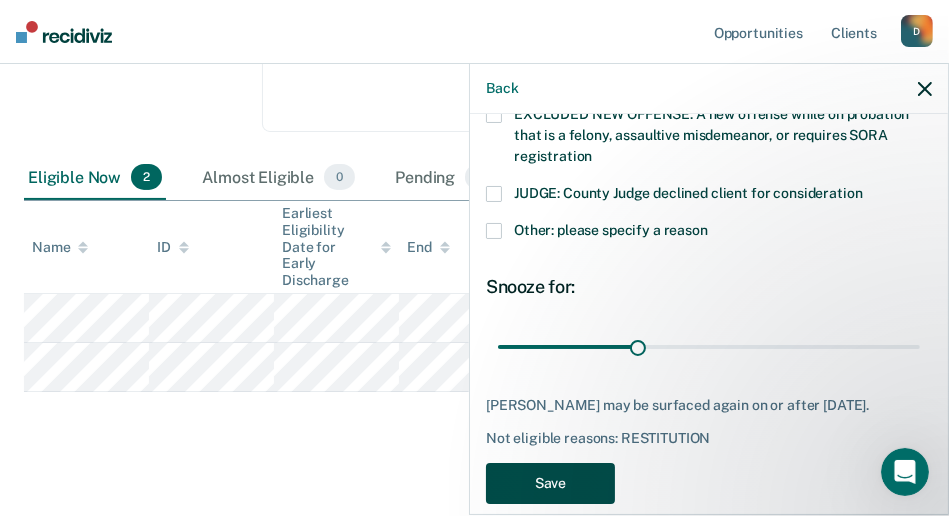 scroll, scrollTop: 859, scrollLeft: 0, axis: vertical 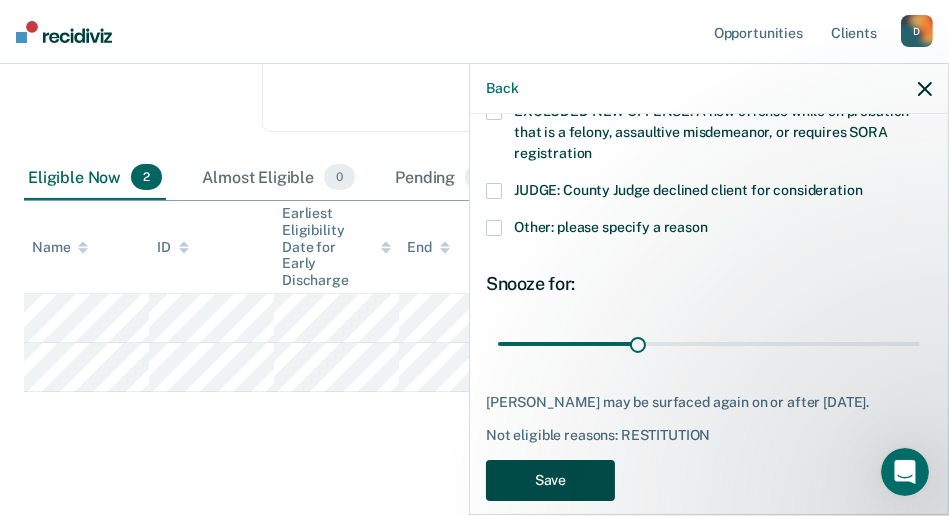 click on "Save" at bounding box center [550, 480] 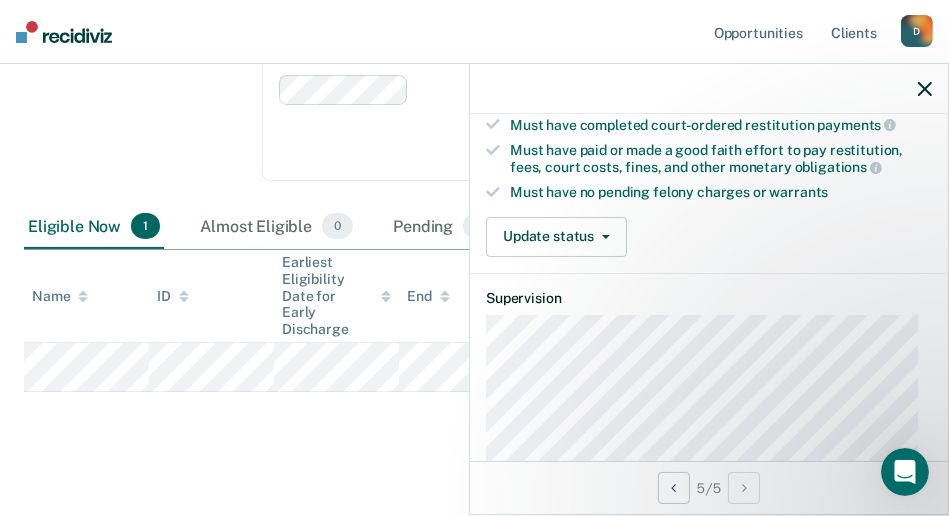 scroll, scrollTop: 400, scrollLeft: 0, axis: vertical 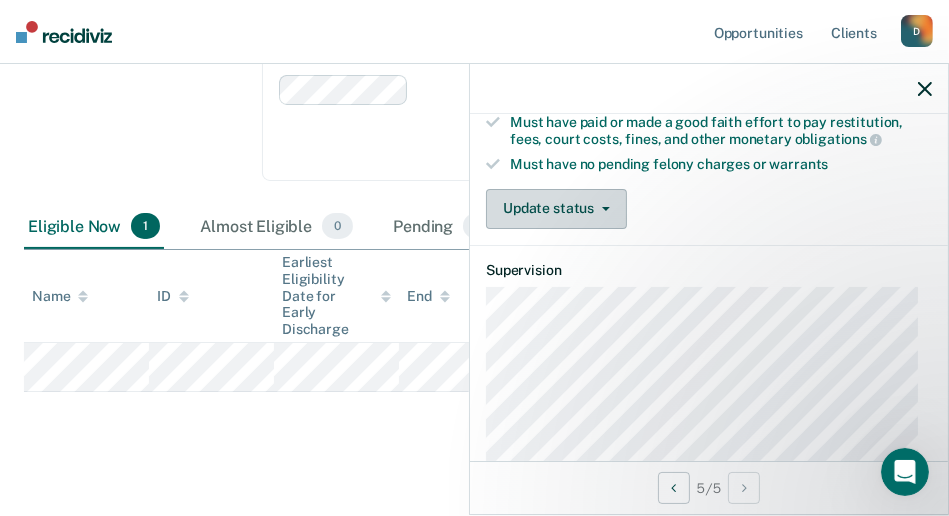 click on "Update status" at bounding box center (556, 209) 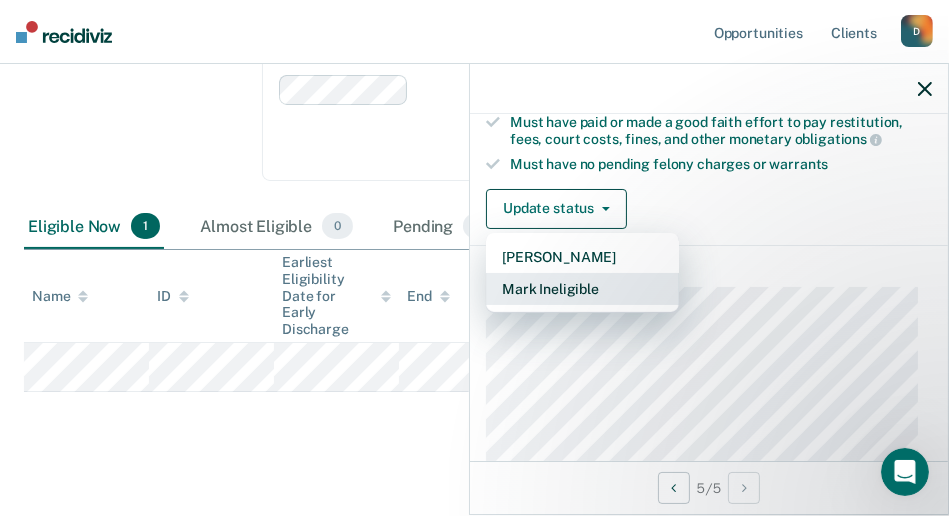 click on "Mark Ineligible" at bounding box center (582, 289) 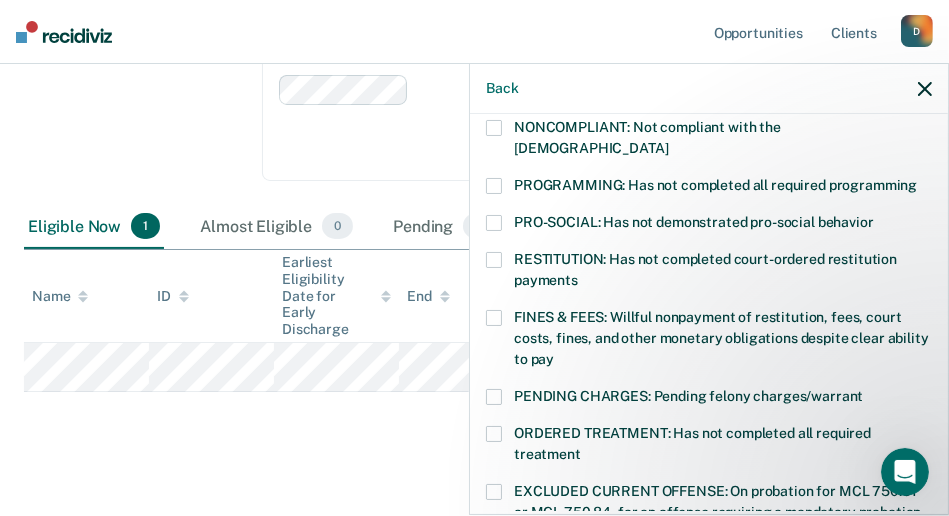 click on "RESTITUTION: Has not completed court-ordered restitution payments" at bounding box center (709, 273) 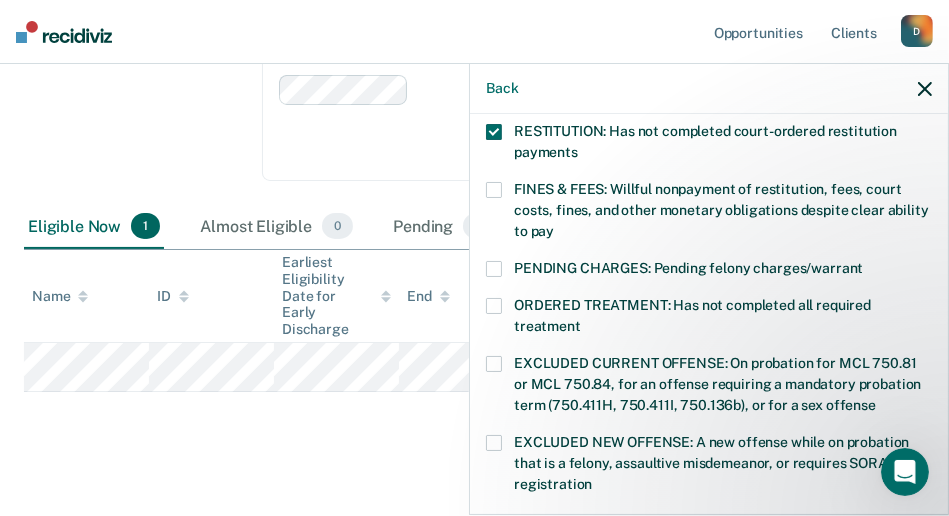 scroll, scrollTop: 859, scrollLeft: 0, axis: vertical 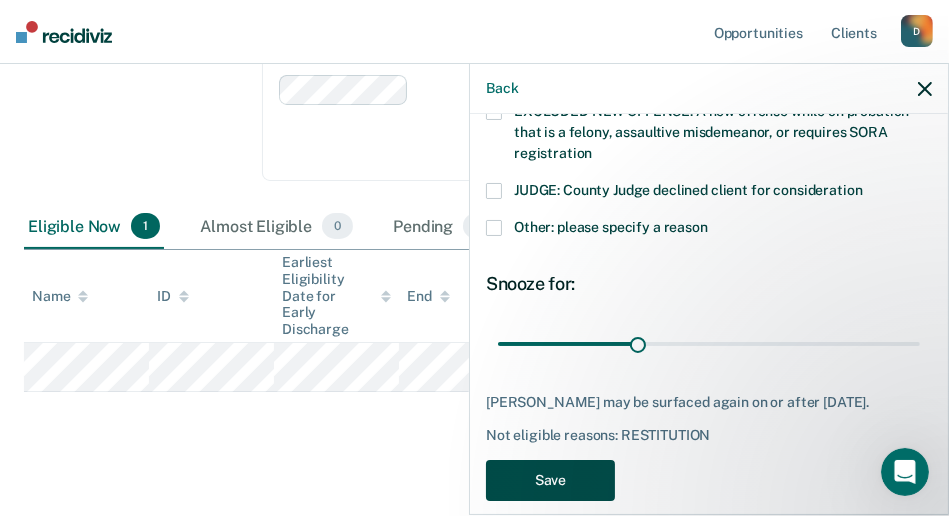click on "Save" at bounding box center [550, 480] 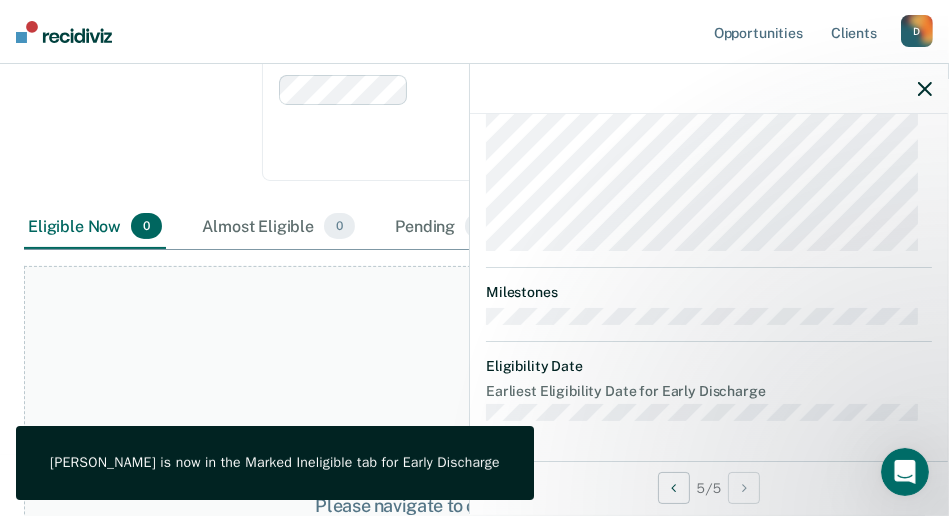 scroll, scrollTop: 775, scrollLeft: 0, axis: vertical 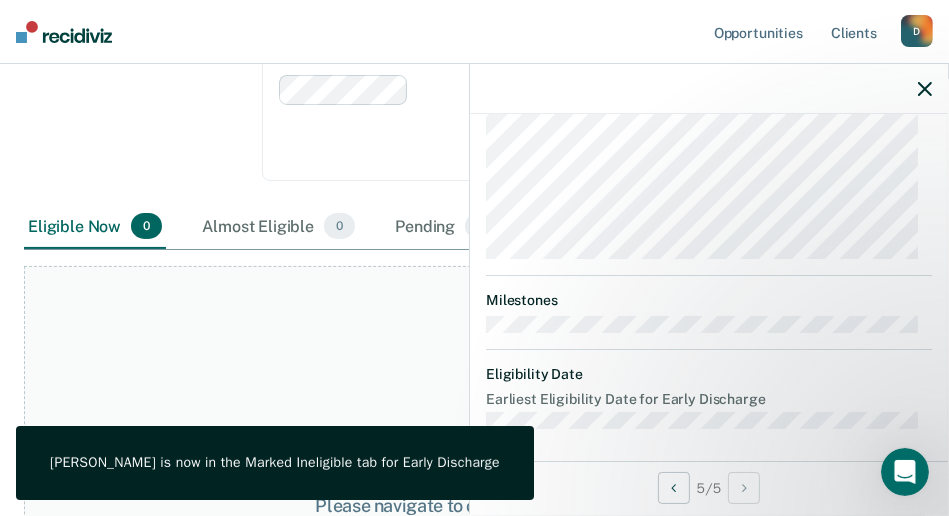 click on "MH   Early Discharge Currently ineligible Validated by data from COMS Completed at least half of probation   term   No active PPO ordered during the probation   term   Not involved in a felony, assaultive misdemeanor, or offense requiring SORA registration while on   probation   Not serving for an offense excluded from early discharge eligibility by   policy   Requirements to check Must have completed all required programming and   treatment Must have completed court-ordered restitution   payments   Must have paid or made a good faith effort to pay restitution, fees, court costs, fines, and other monetary   obligations   Must have no pending felony charges or   warrants   Marked ineligible by [EMAIL_ADDRESS][US_STATE][DOMAIN_NAME] on [DATE]. [PERSON_NAME] may be surfaced again on or after [DATE].     Not eligible reasons: RESTITUTION Update status Mark Pending Update Ineligibility Revert Changes Supervision Milestones Eligibility Date Earliest Eligibility Date for Early Discharge" at bounding box center (709, 287) 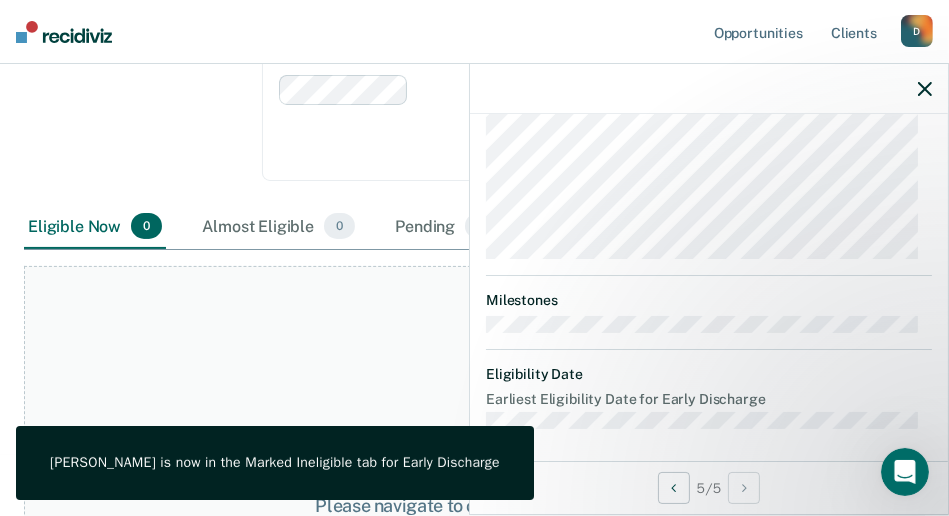 scroll, scrollTop: 275, scrollLeft: 0, axis: vertical 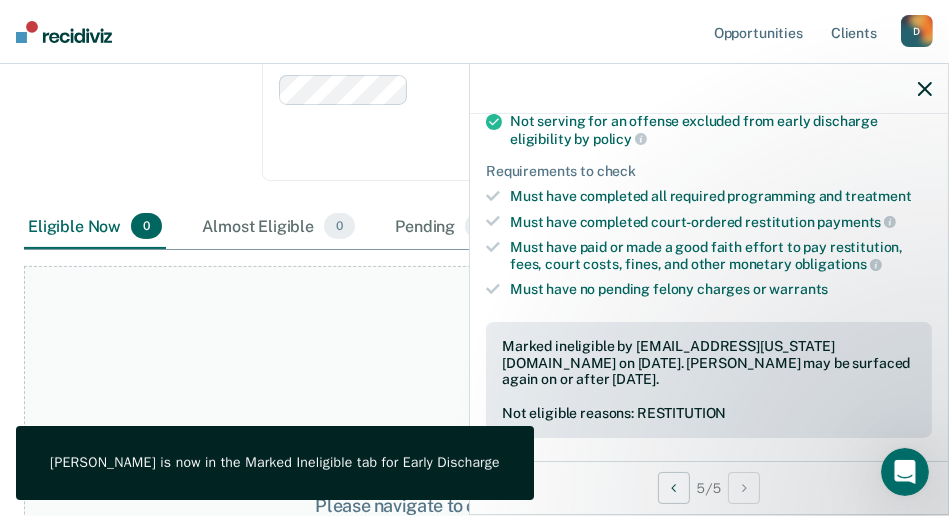 click at bounding box center [709, 89] 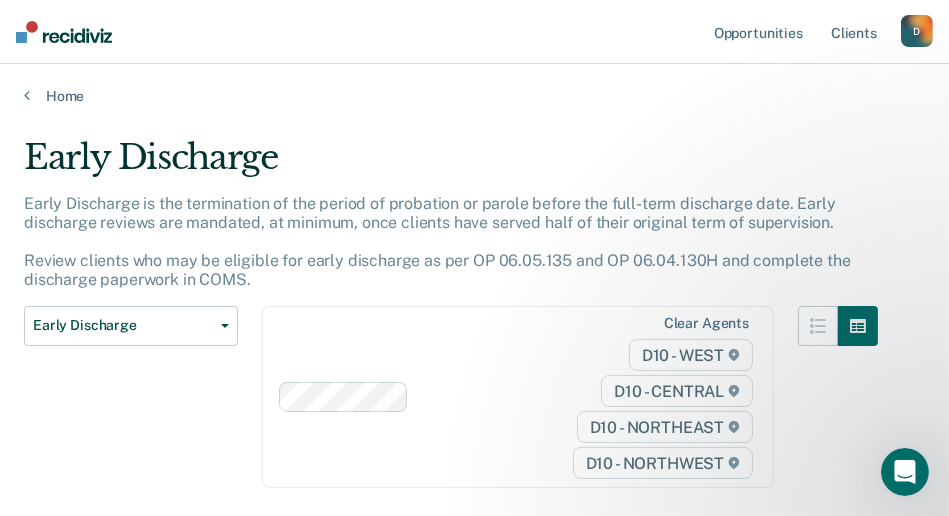 scroll, scrollTop: 0, scrollLeft: 0, axis: both 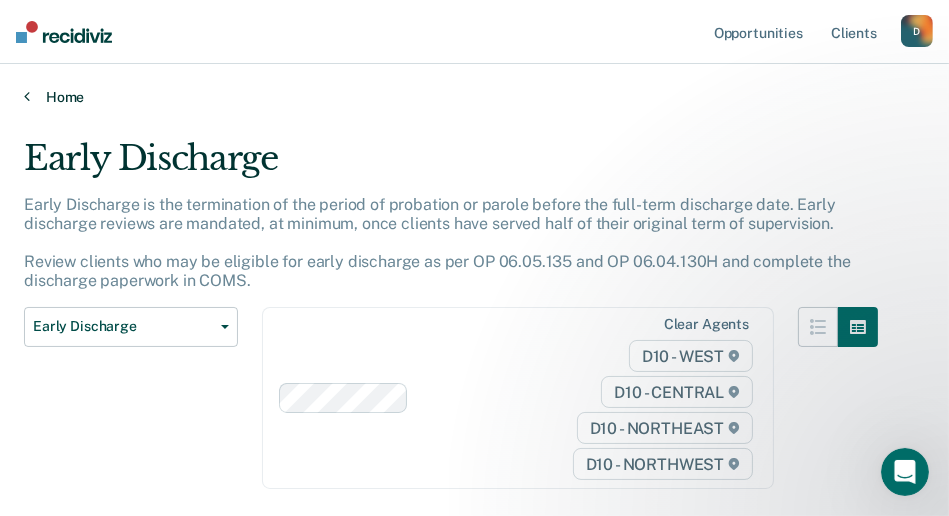 click on "Home" at bounding box center [474, 97] 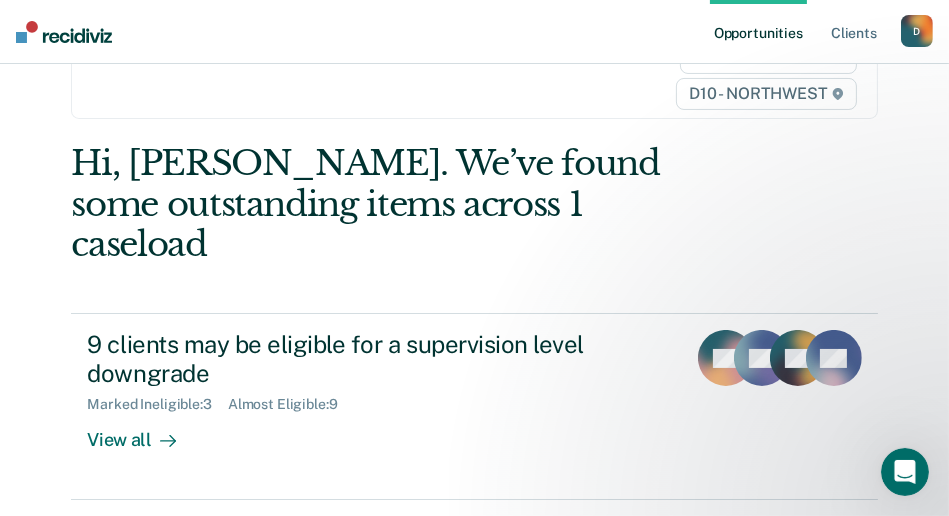 scroll, scrollTop: 300, scrollLeft: 0, axis: vertical 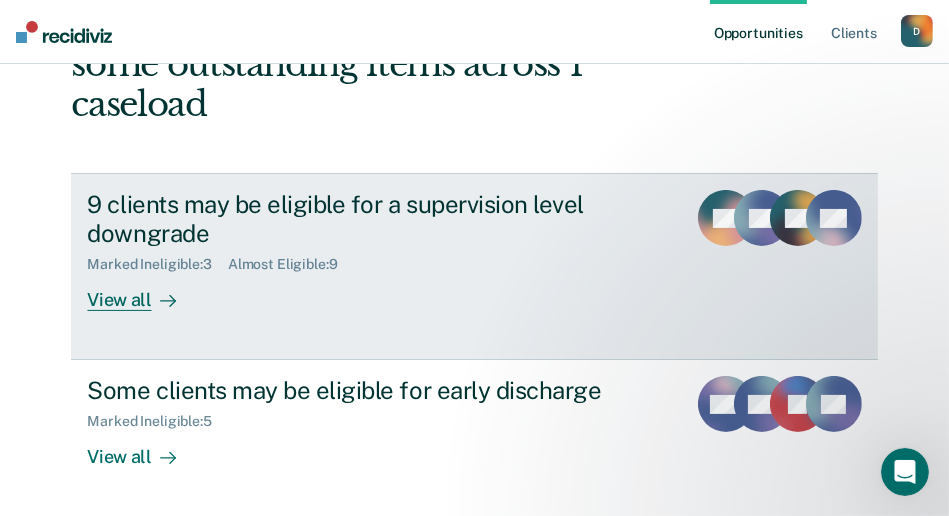 click on "View all" at bounding box center [143, 292] 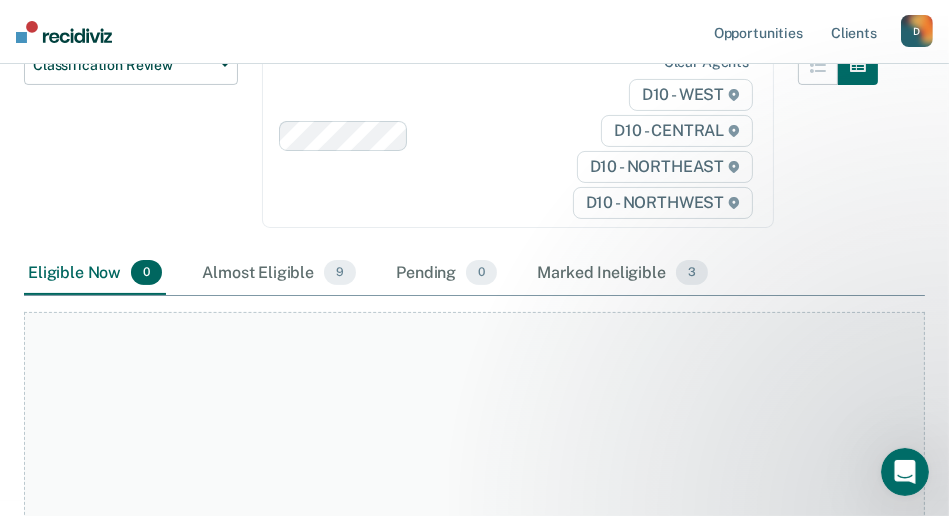 scroll, scrollTop: 500, scrollLeft: 0, axis: vertical 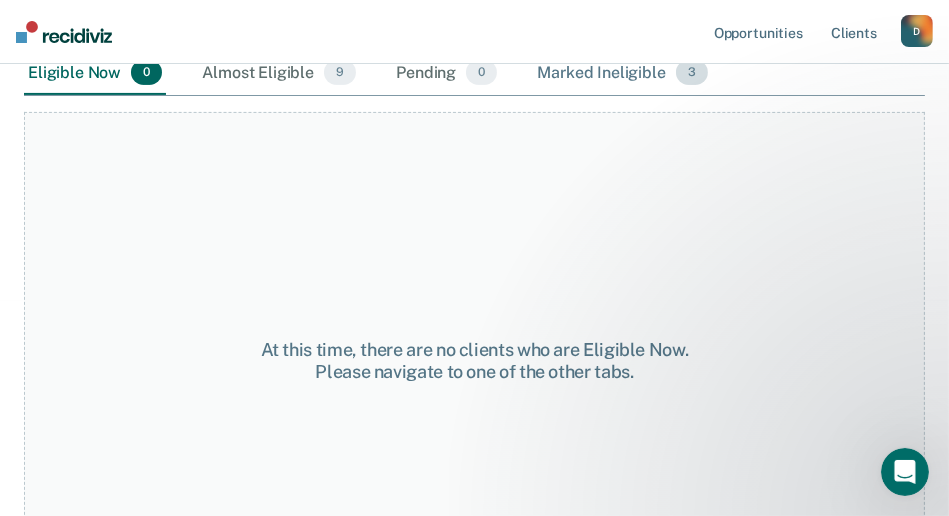 click on "Marked Ineligible 3" at bounding box center [622, 74] 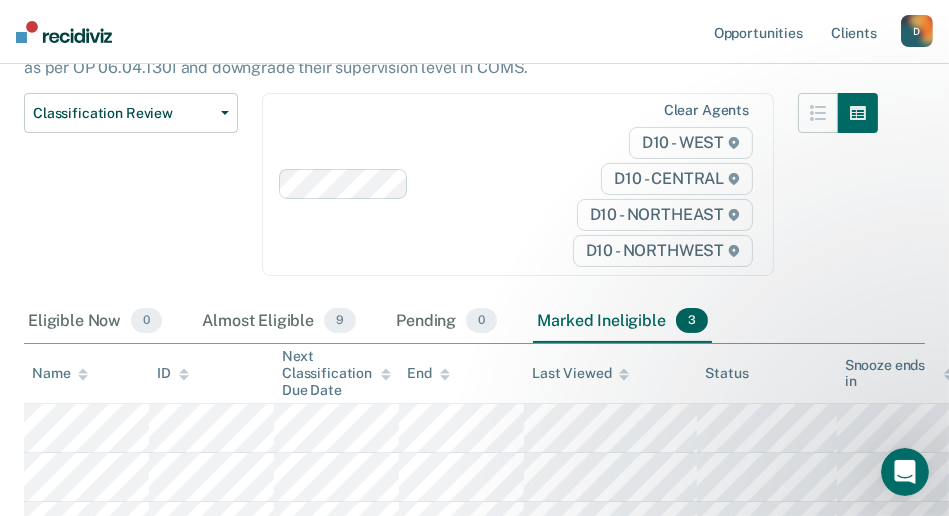 scroll, scrollTop: 0, scrollLeft: 0, axis: both 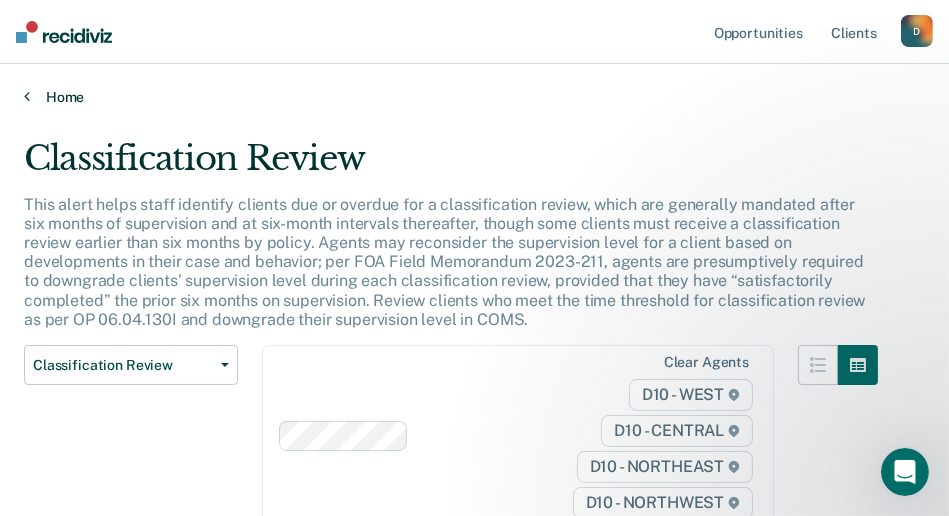 click on "Home" at bounding box center (474, 97) 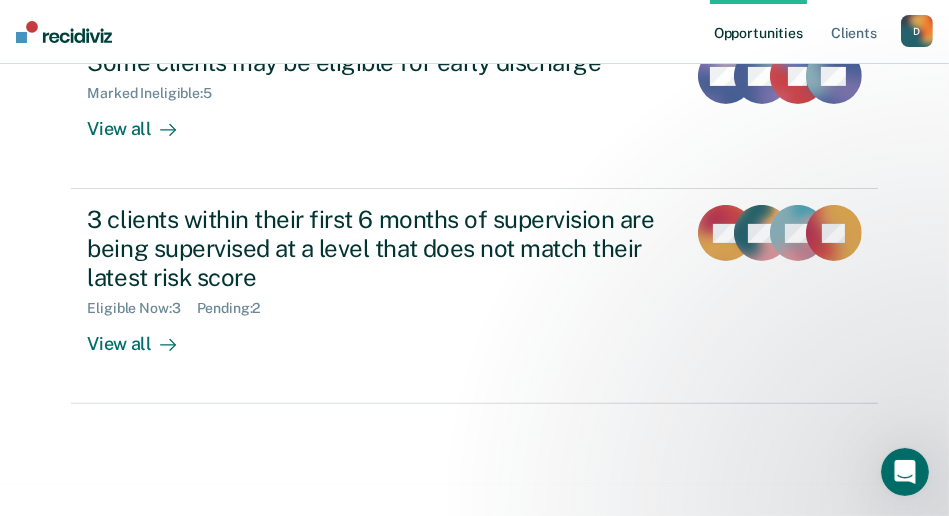 scroll, scrollTop: 630, scrollLeft: 0, axis: vertical 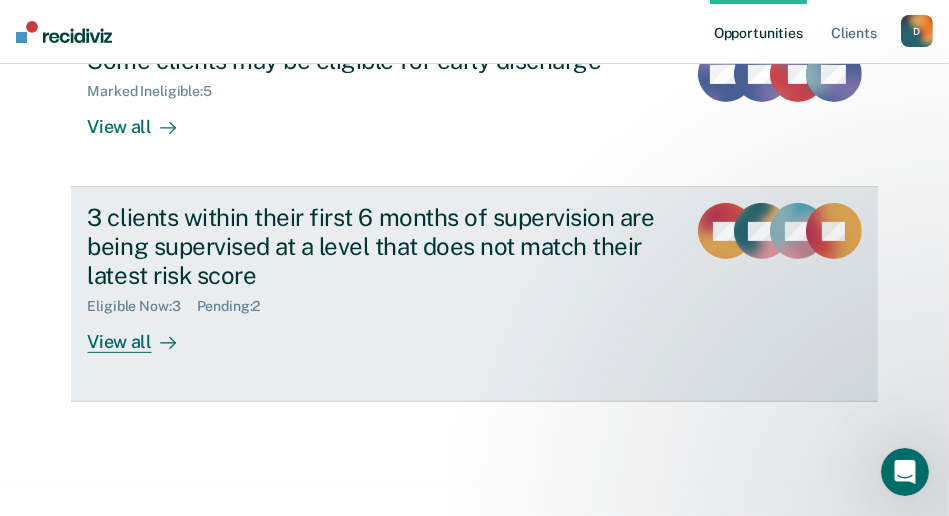 click on "3 clients within their first 6 months of supervision are being supervised at a level that does not match their latest risk score" at bounding box center (378, 246) 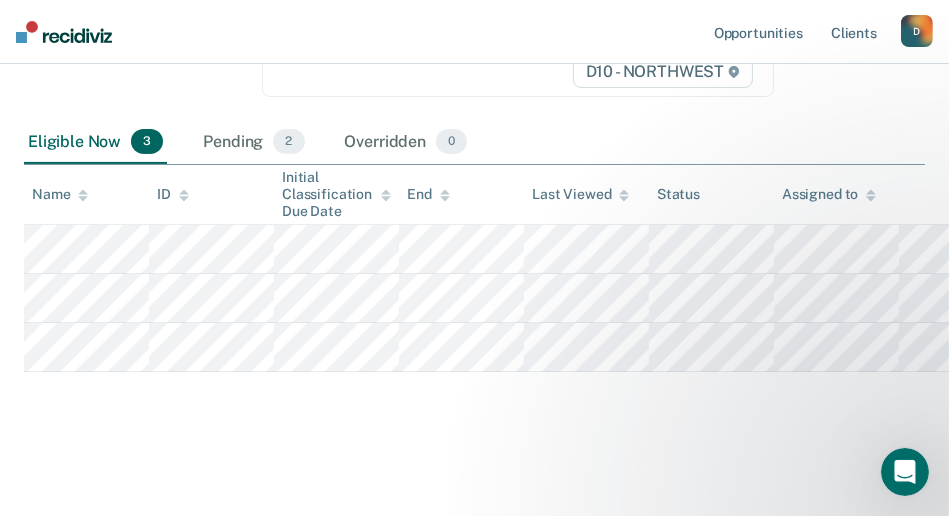 scroll, scrollTop: 0, scrollLeft: 0, axis: both 